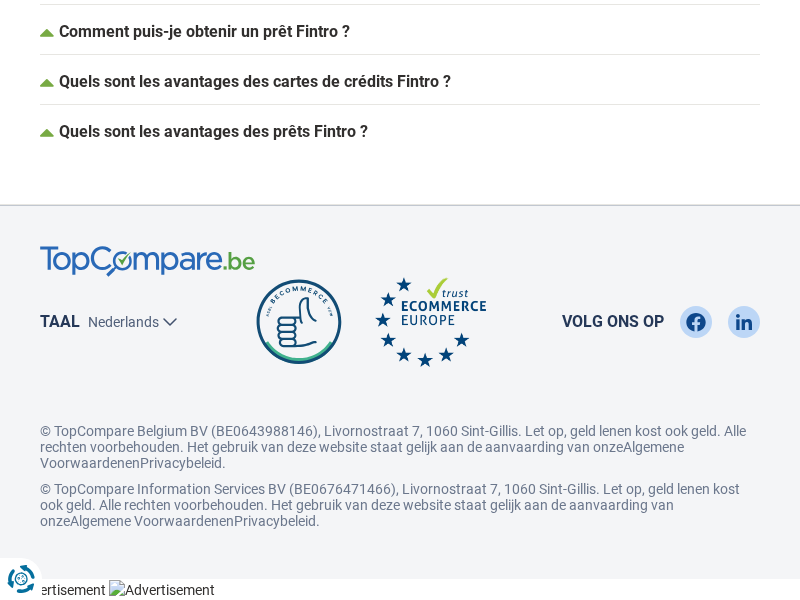 scroll, scrollTop: 2747, scrollLeft: 0, axis: vertical 